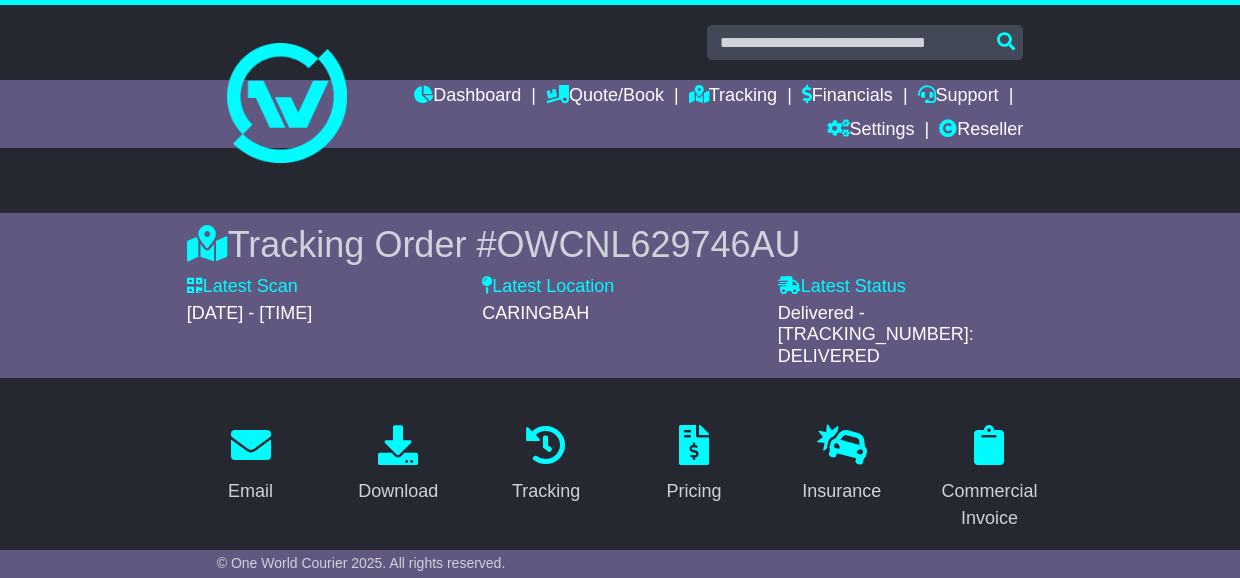 scroll, scrollTop: 1840, scrollLeft: 0, axis: vertical 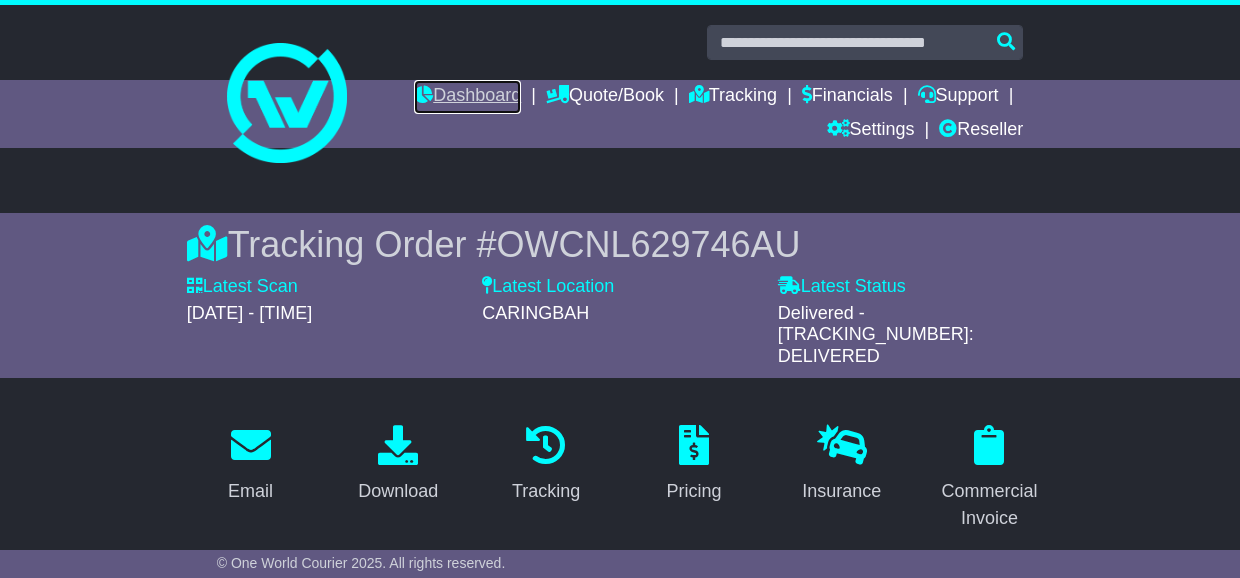click on "Dashboard" at bounding box center (467, 97) 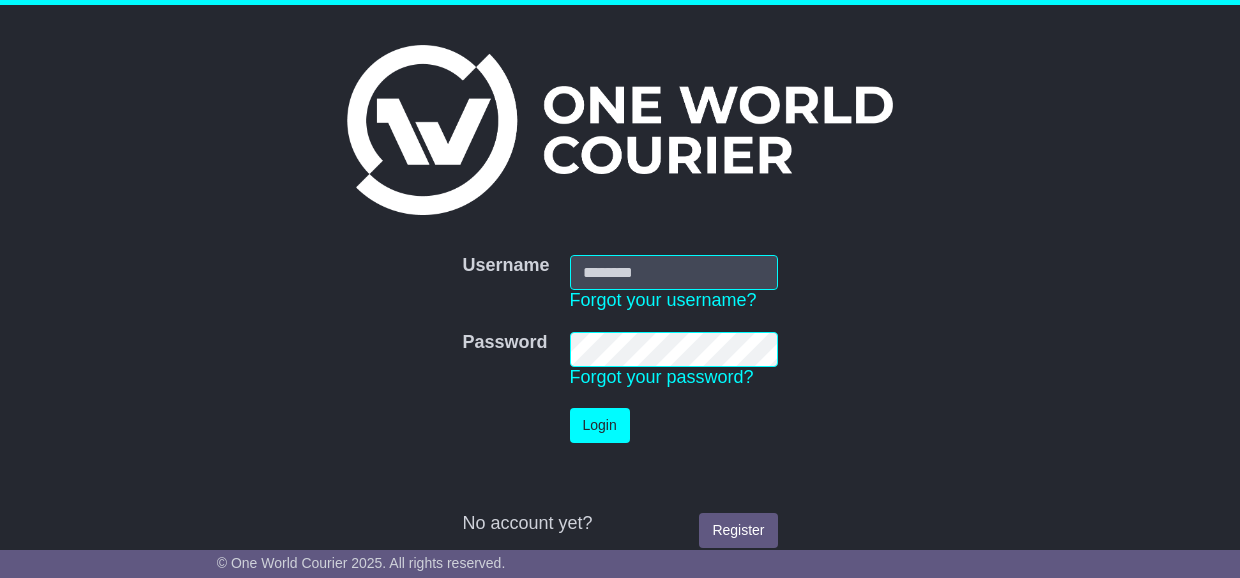 scroll, scrollTop: 0, scrollLeft: 0, axis: both 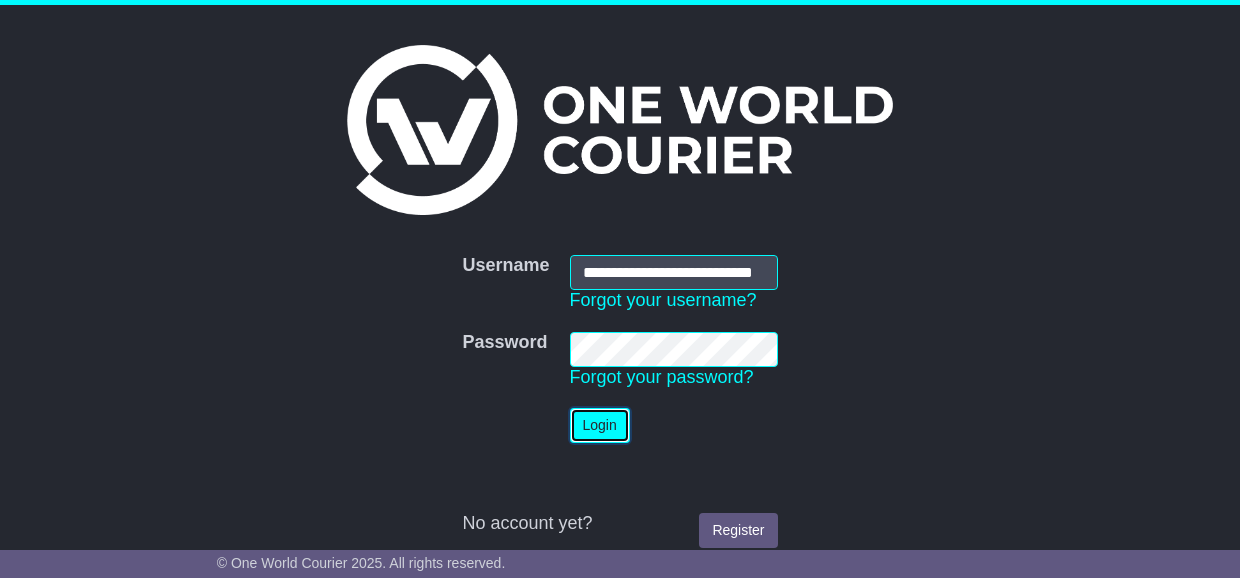 click on "Login" at bounding box center [600, 425] 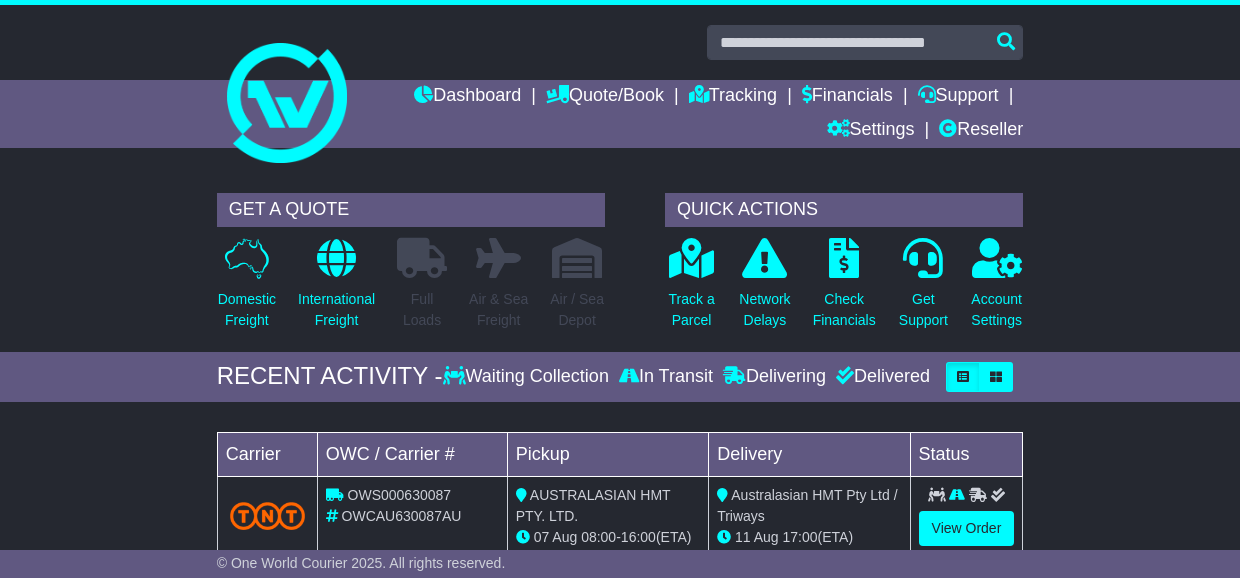 scroll, scrollTop: 0, scrollLeft: 0, axis: both 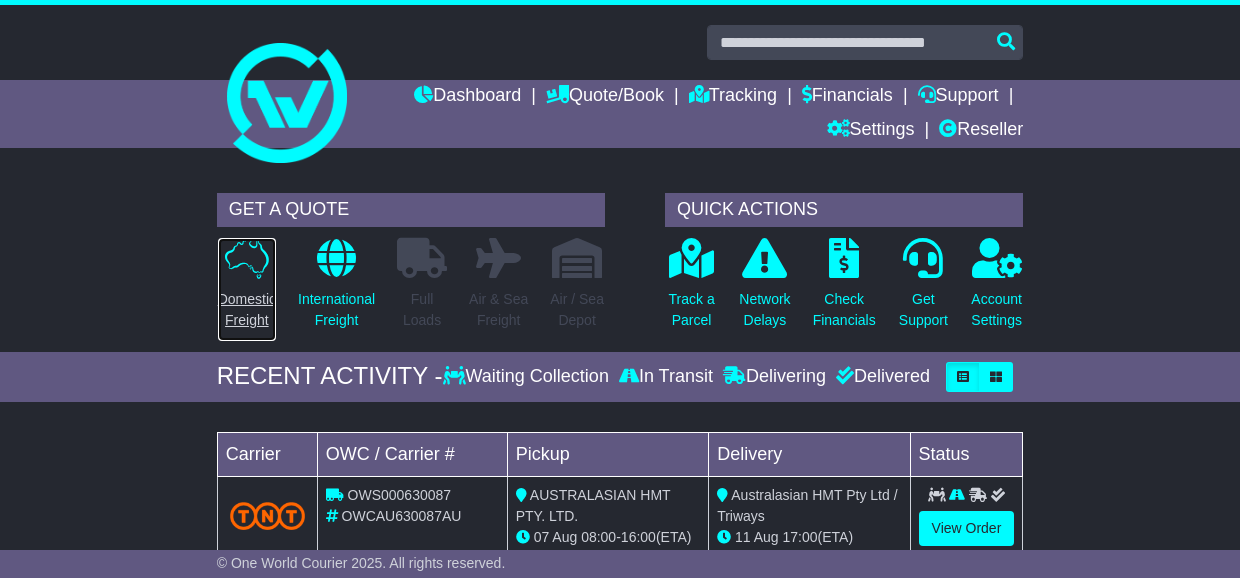 click at bounding box center [247, 258] 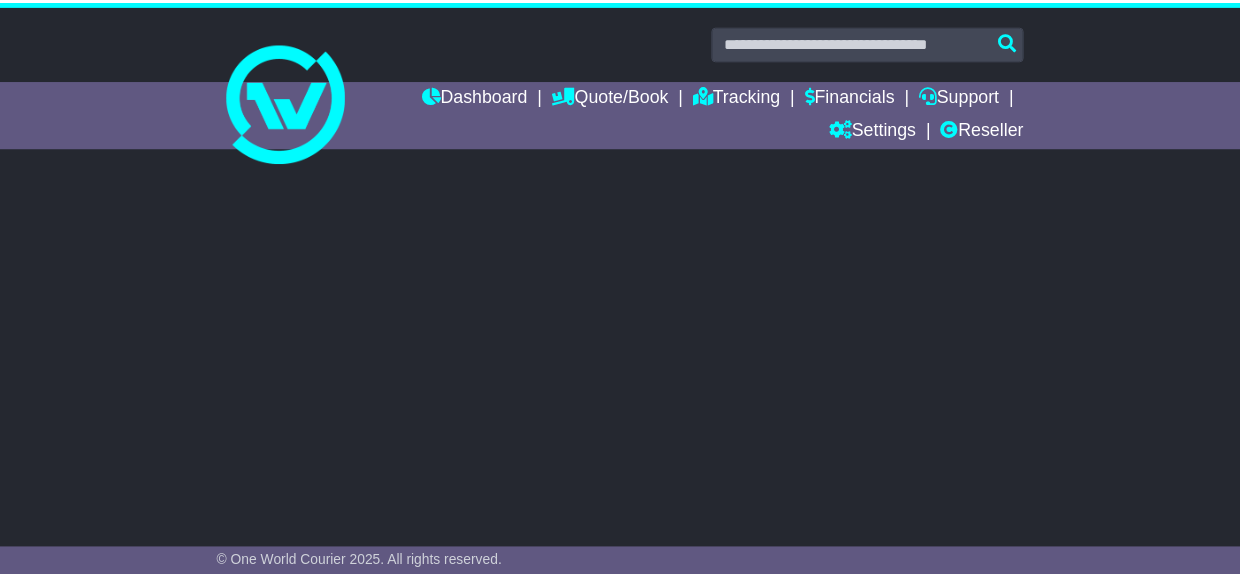 scroll, scrollTop: 0, scrollLeft: 0, axis: both 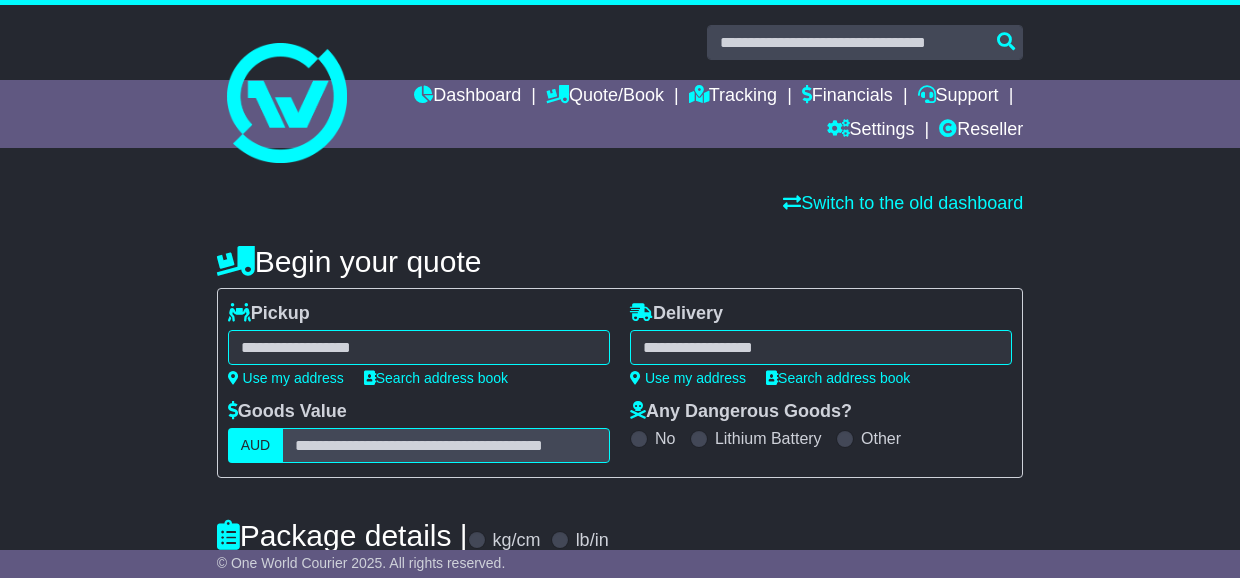 click at bounding box center (419, 347) 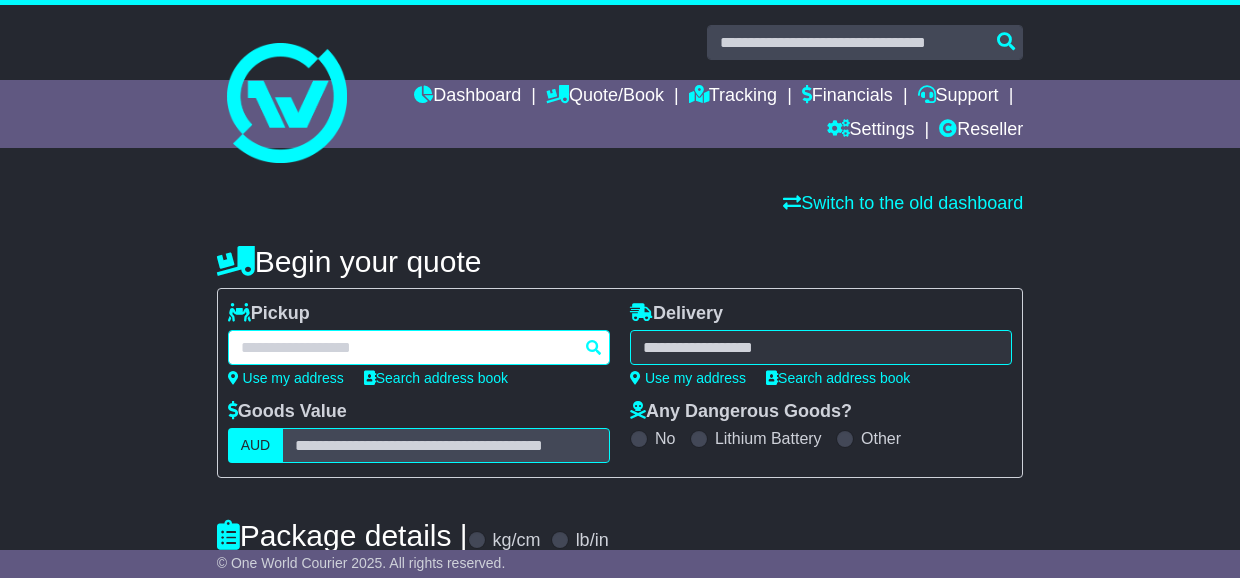paste on "****" 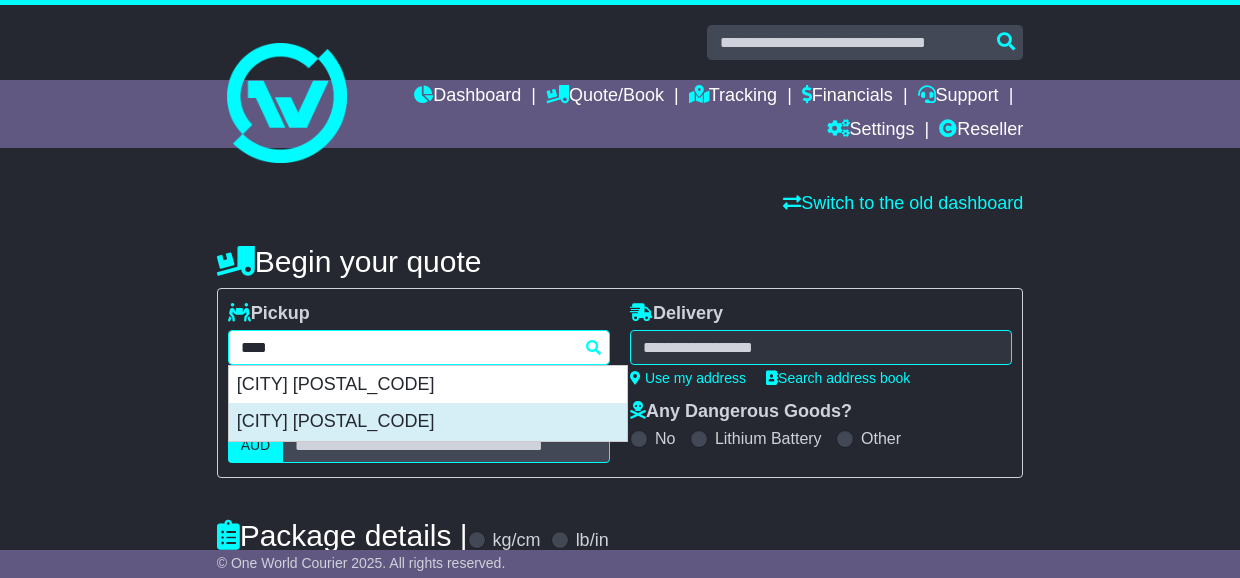 click on "SURRY HILLS 2010" at bounding box center [428, 422] 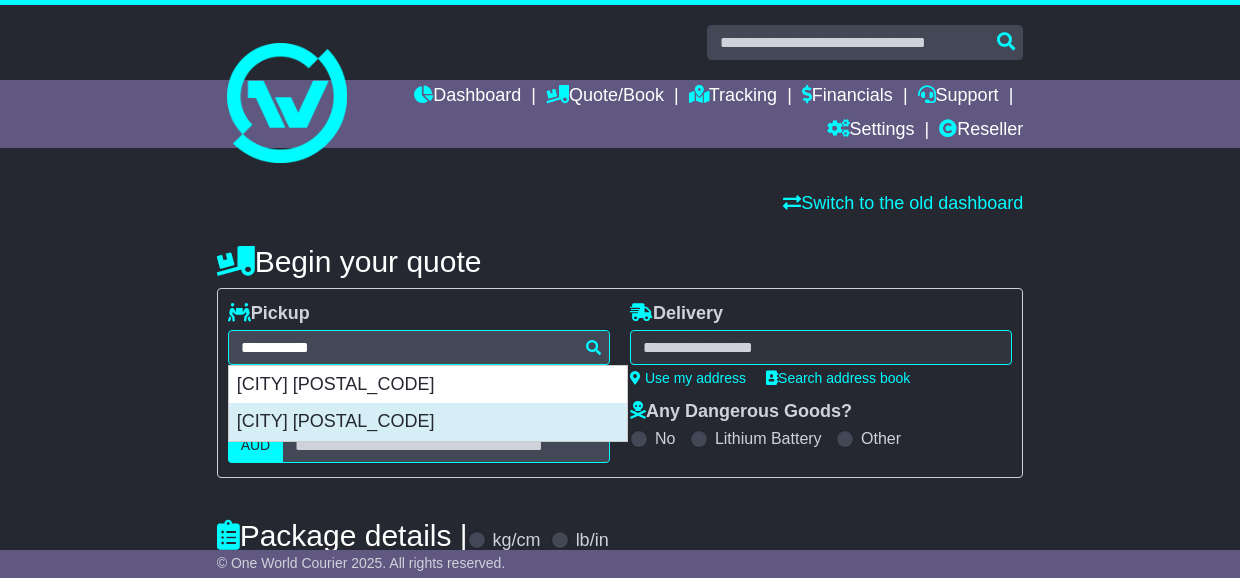 type on "**********" 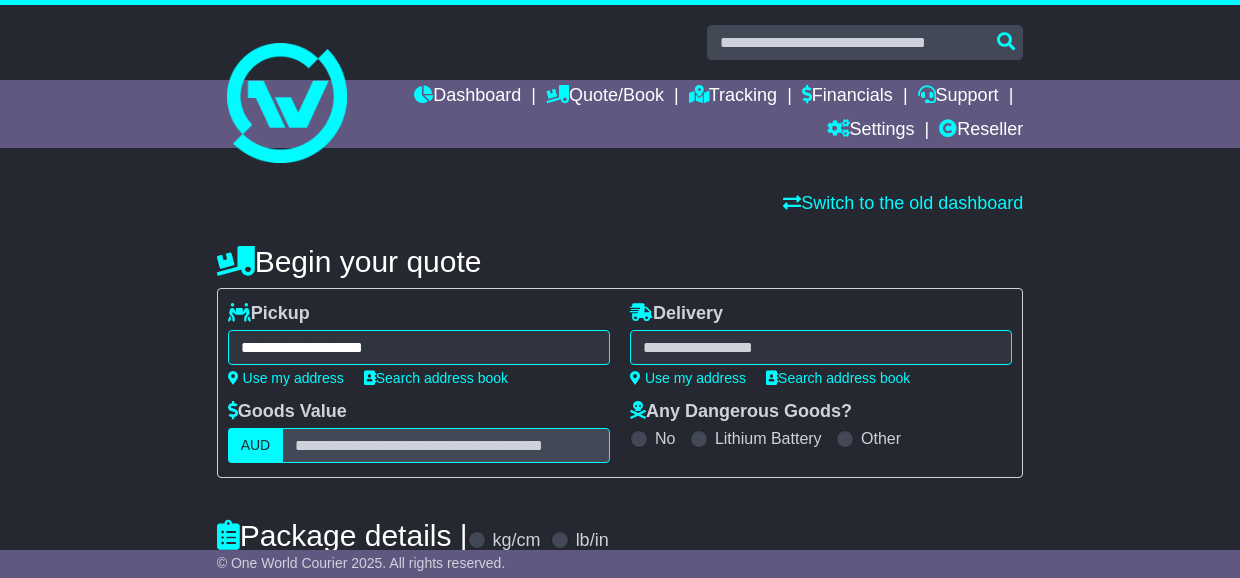 click at bounding box center [821, 347] 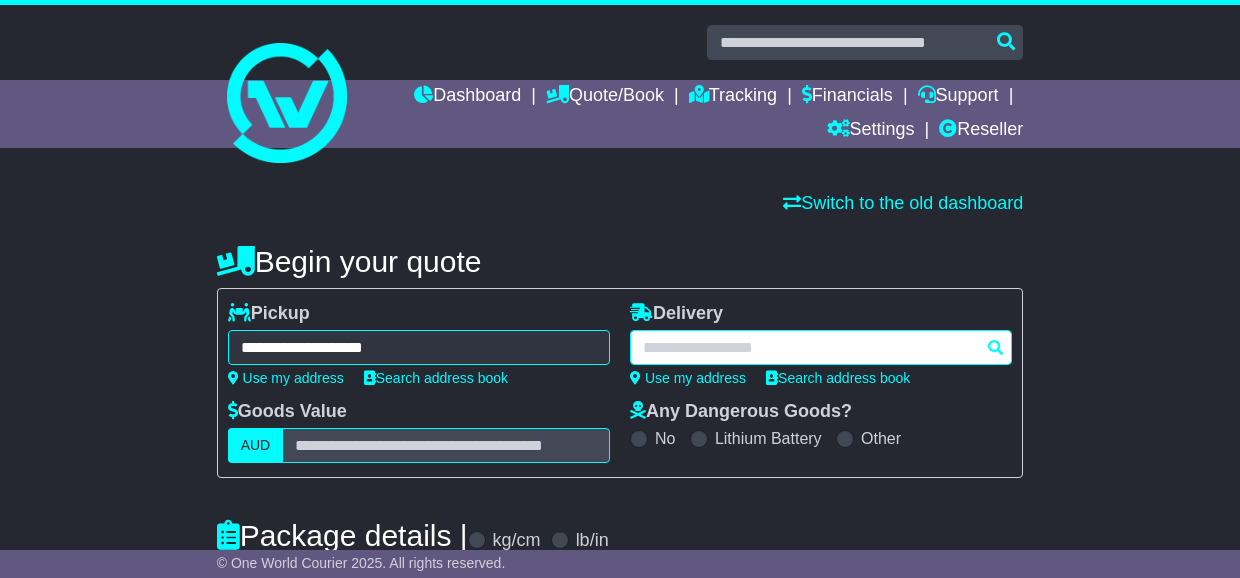 paste on "****" 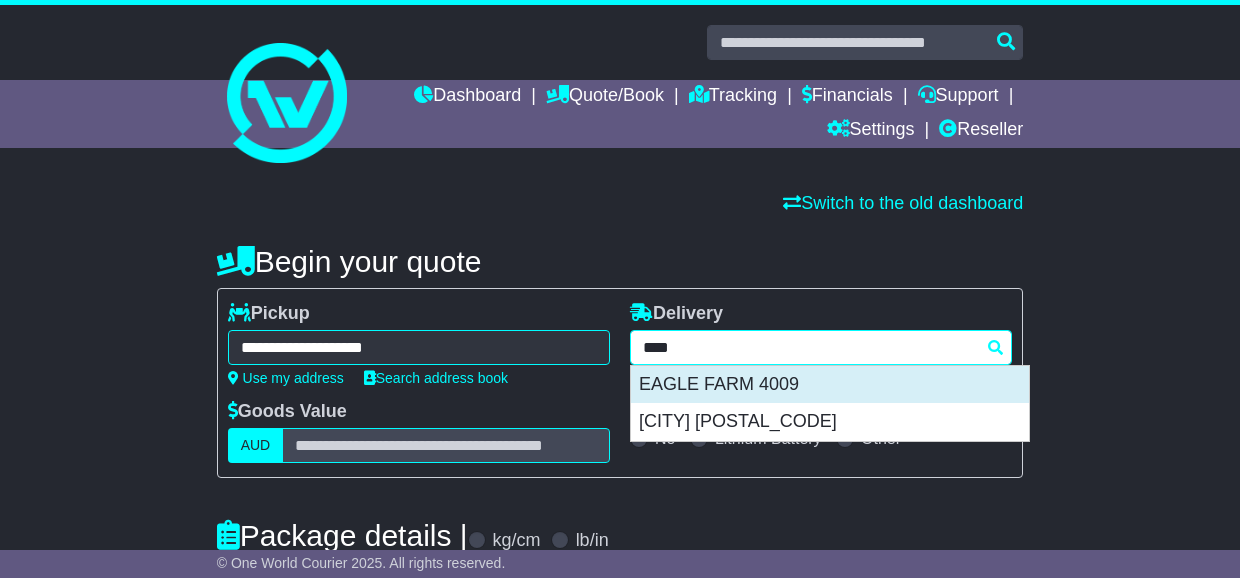 click on "EAGLE FARM 4009" at bounding box center (830, 385) 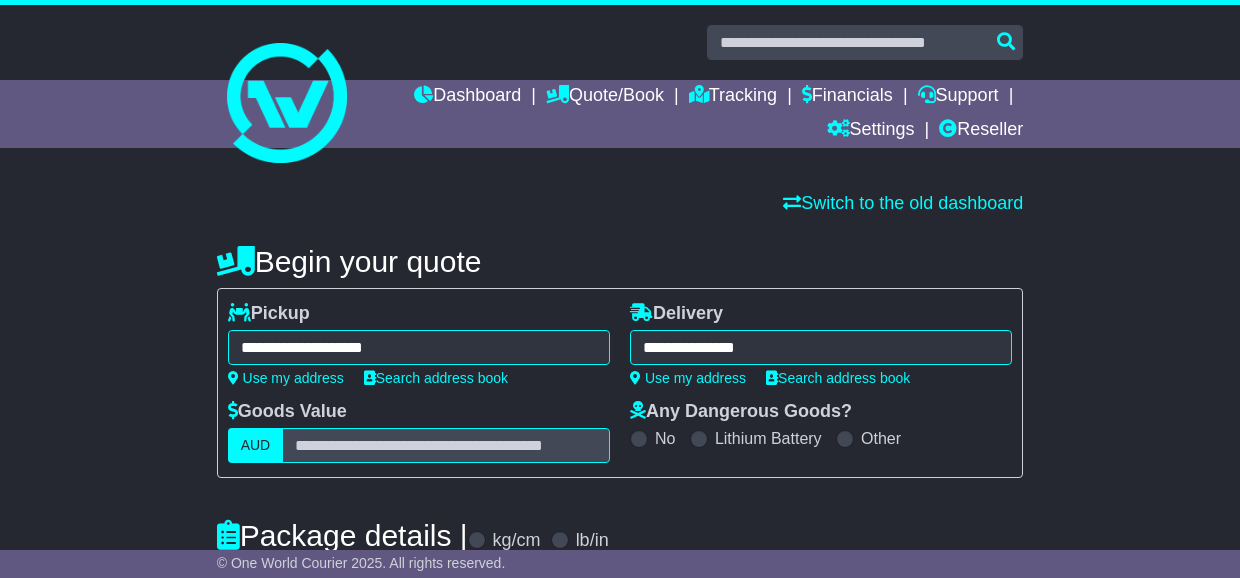 type on "**********" 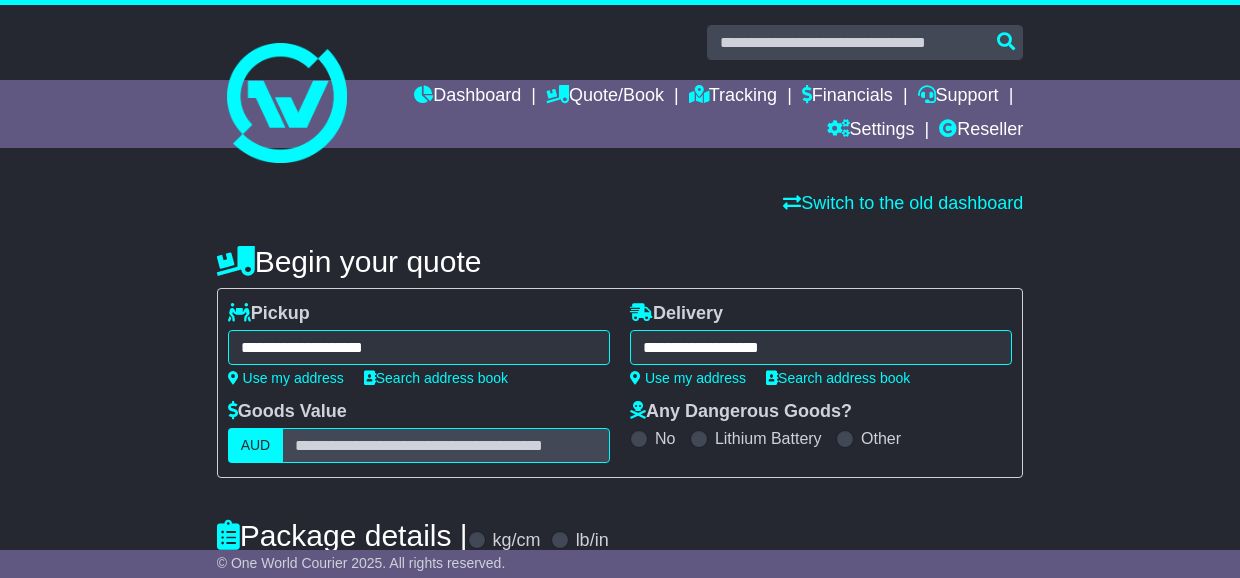 click on "**********" at bounding box center (620, 654) 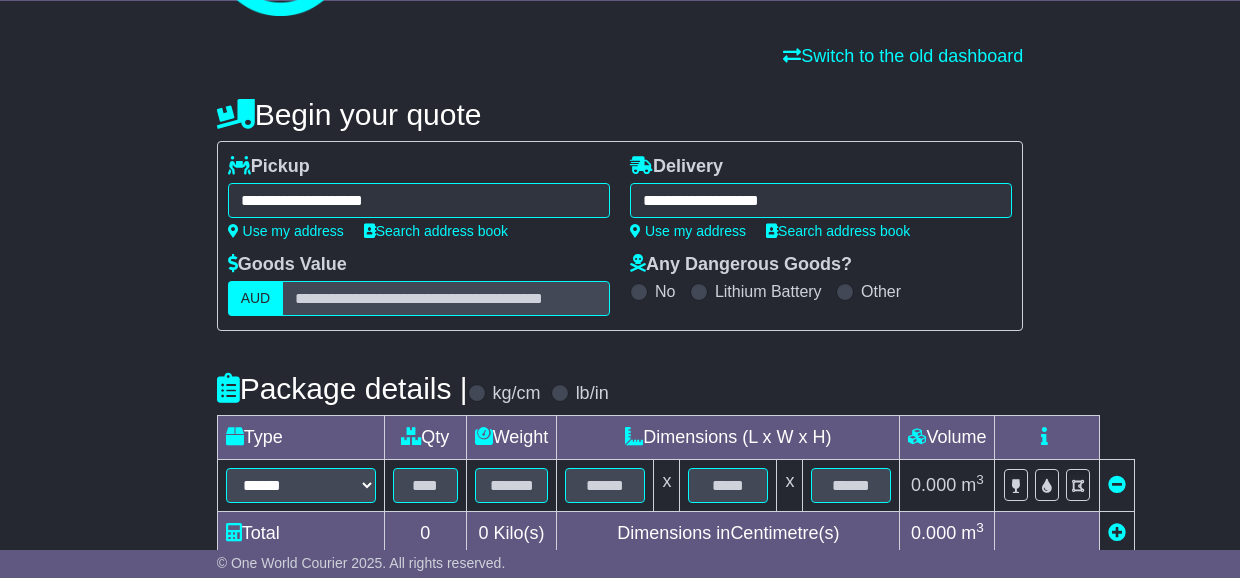 scroll, scrollTop: 200, scrollLeft: 0, axis: vertical 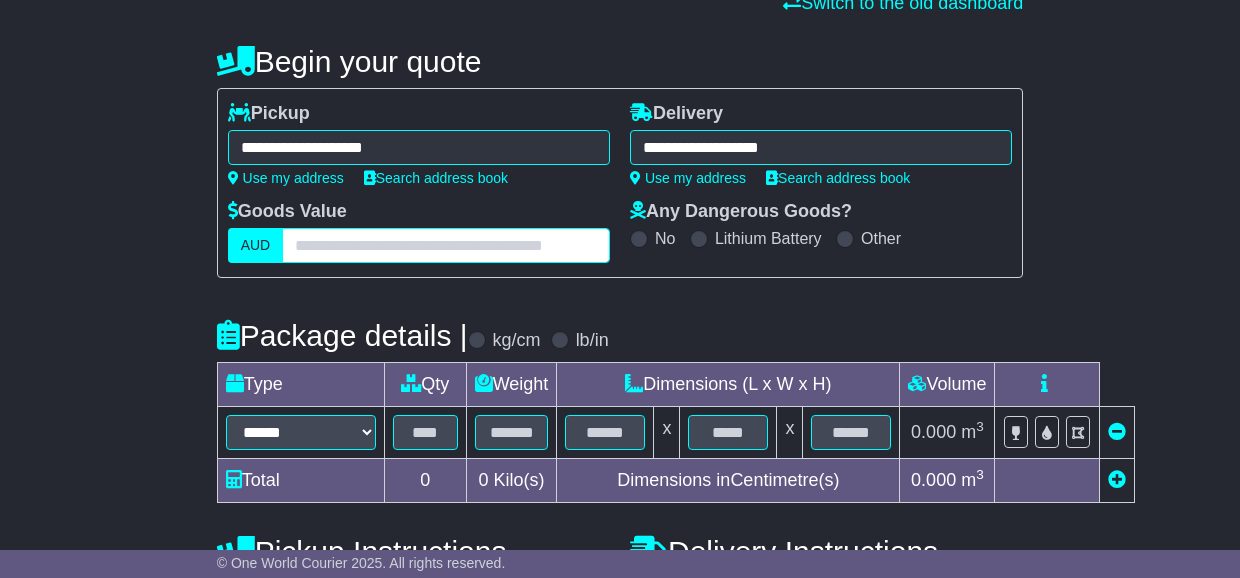 click at bounding box center [446, 245] 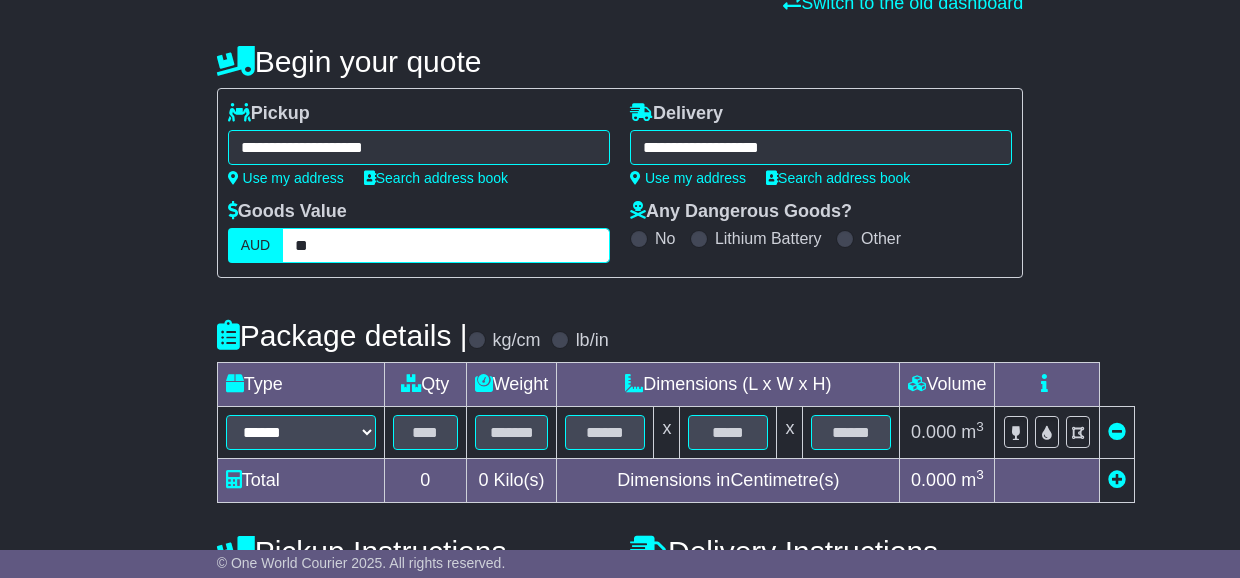 type on "*" 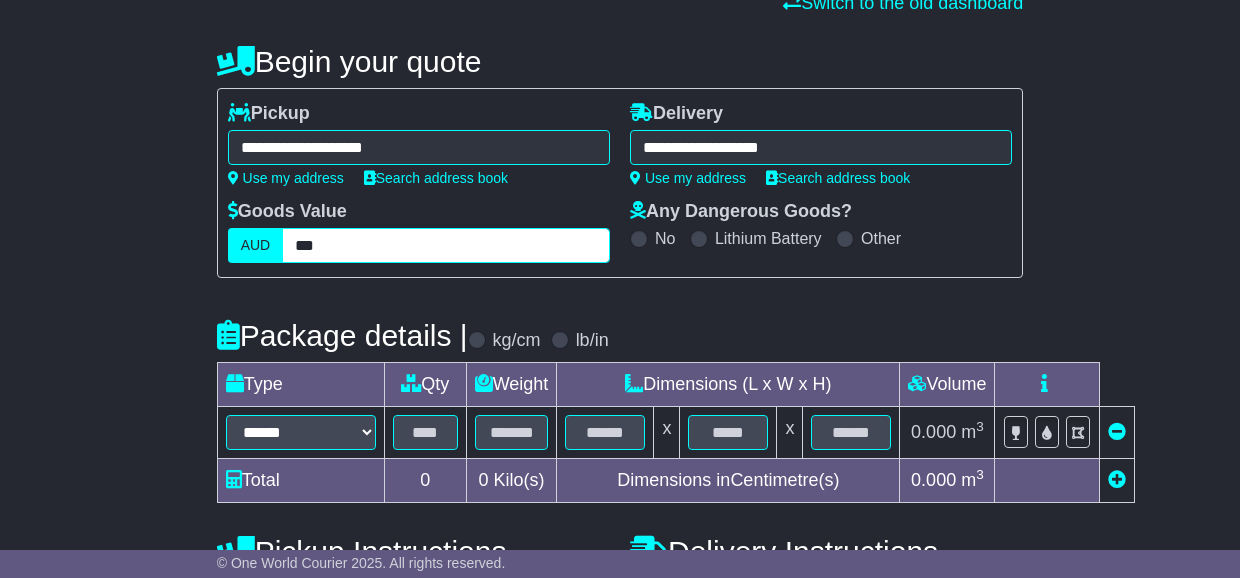 type on "***" 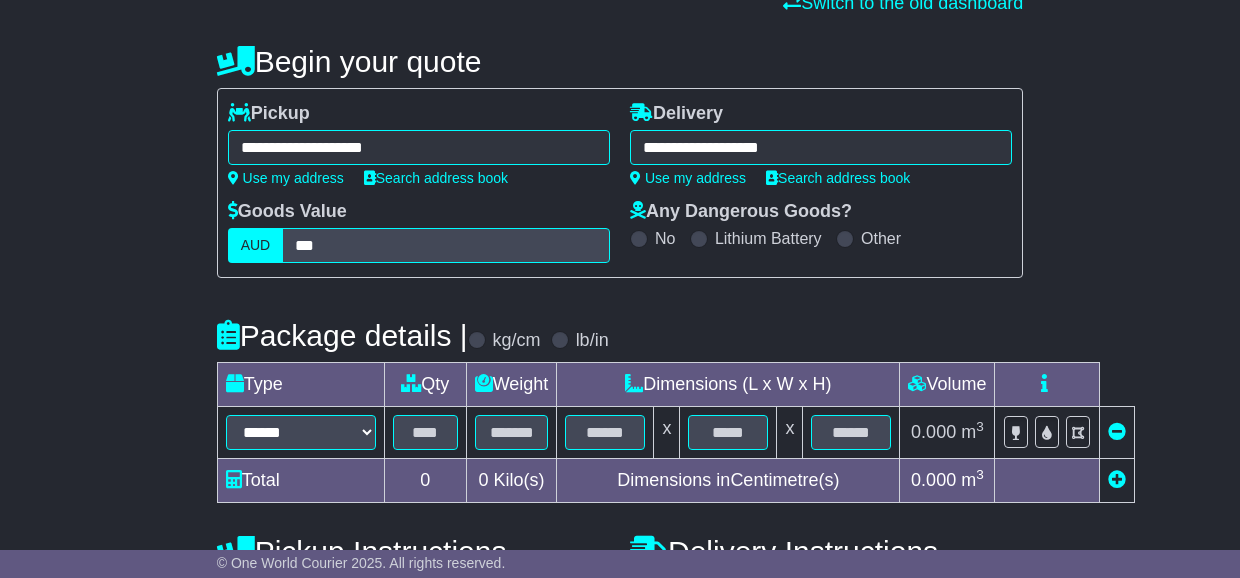 click on "**********" at bounding box center [620, 454] 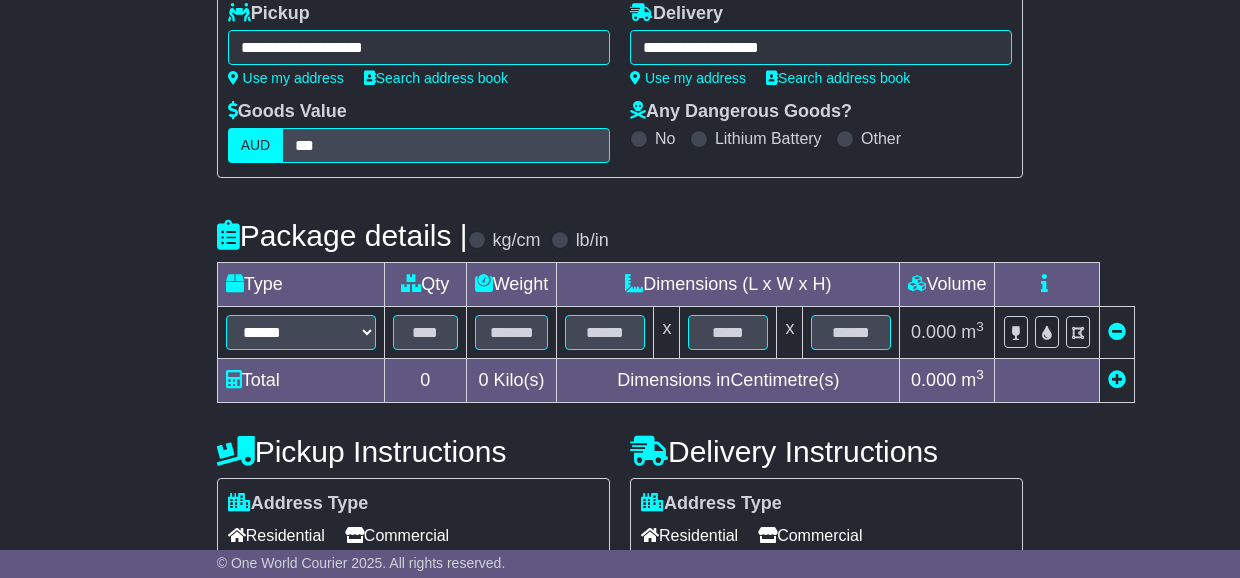 scroll, scrollTop: 400, scrollLeft: 0, axis: vertical 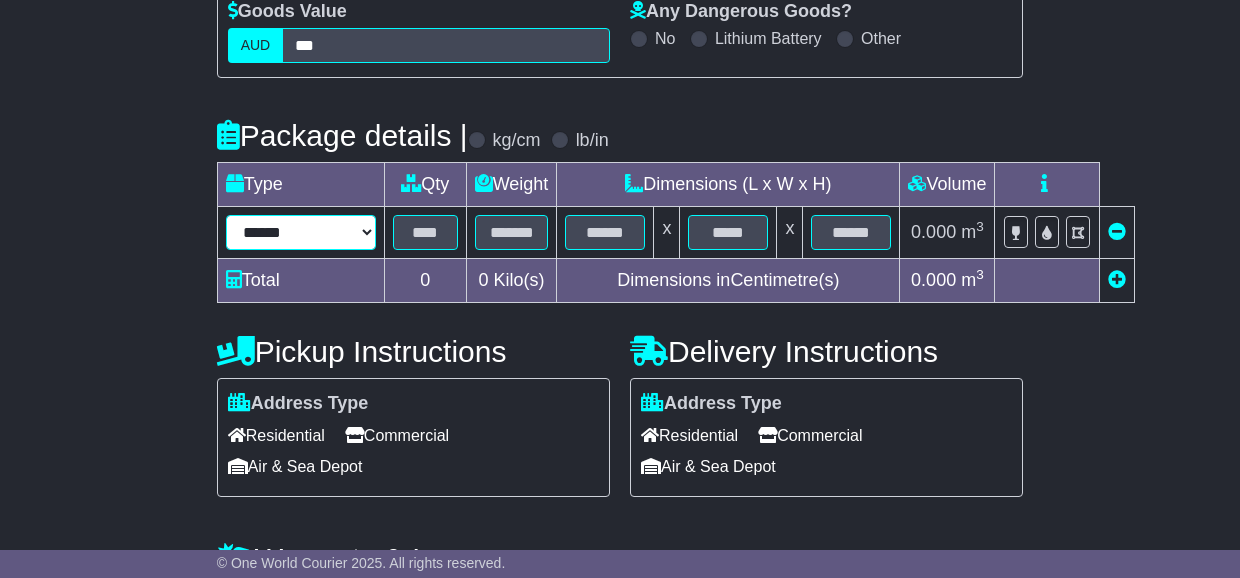 click on "****** ****** *** ******** ***** **** **** ****** *** *******" at bounding box center [301, 232] 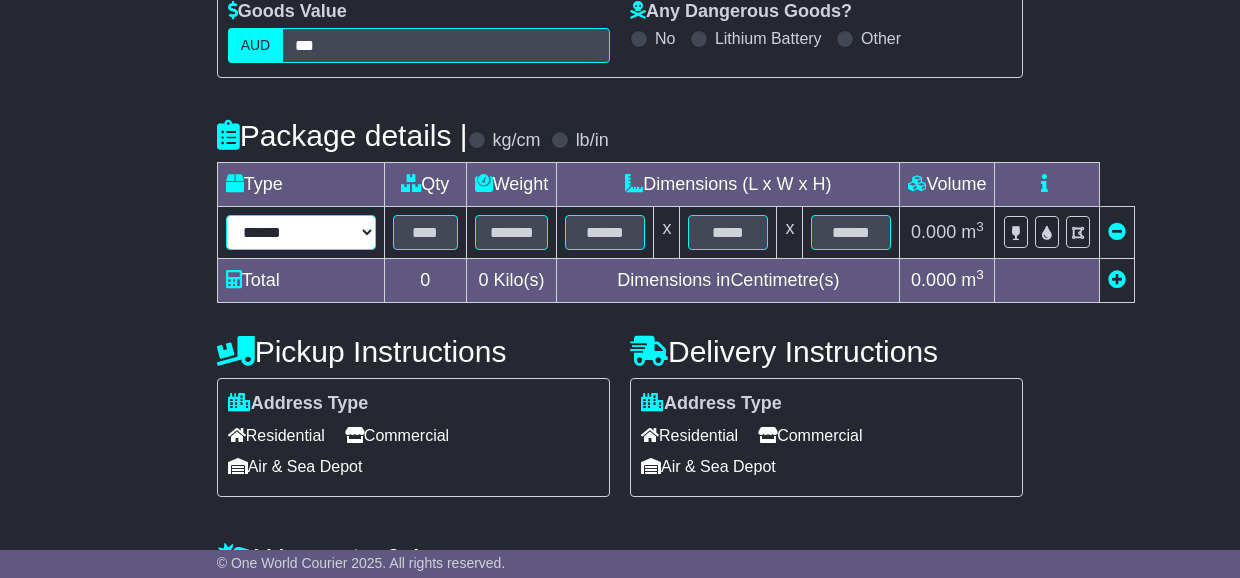 select on "*****" 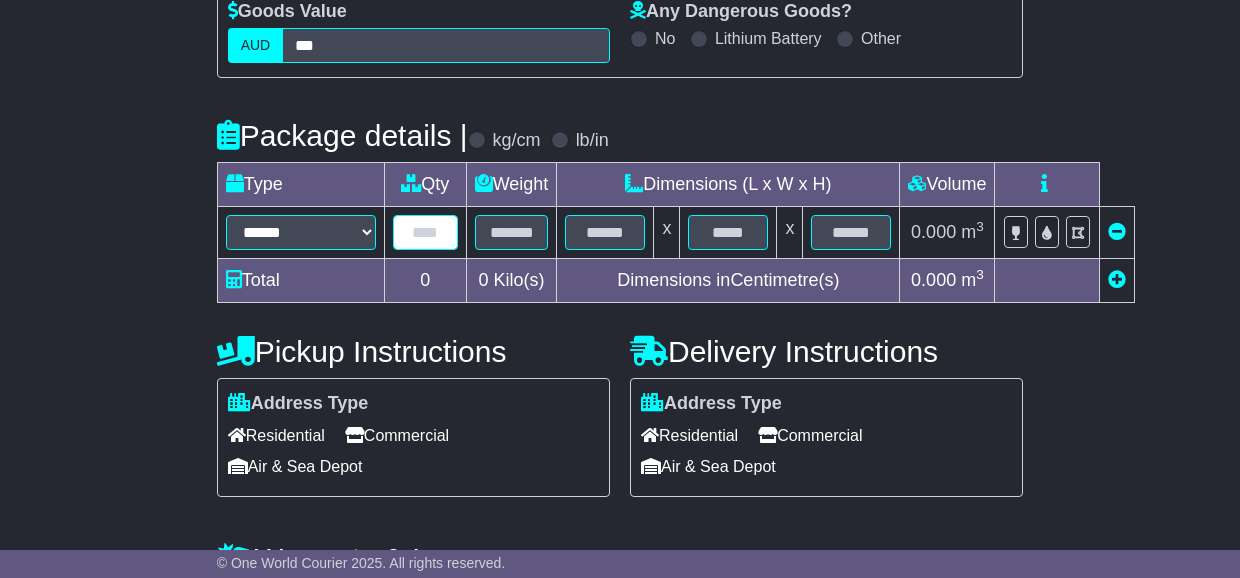 click at bounding box center (425, 232) 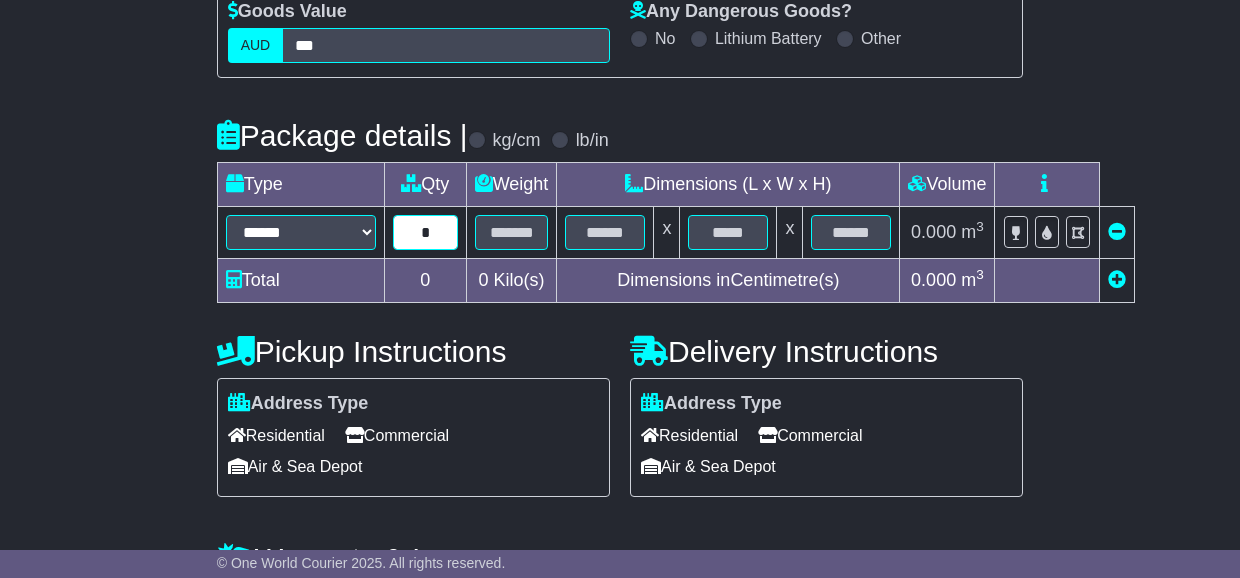 type on "*" 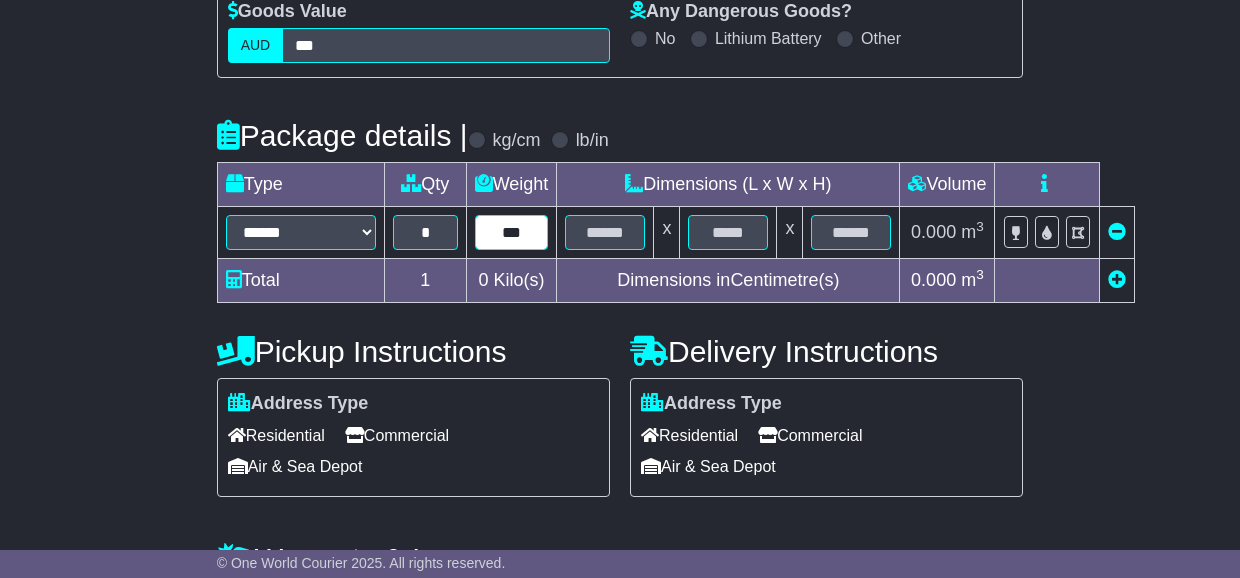 type on "***" 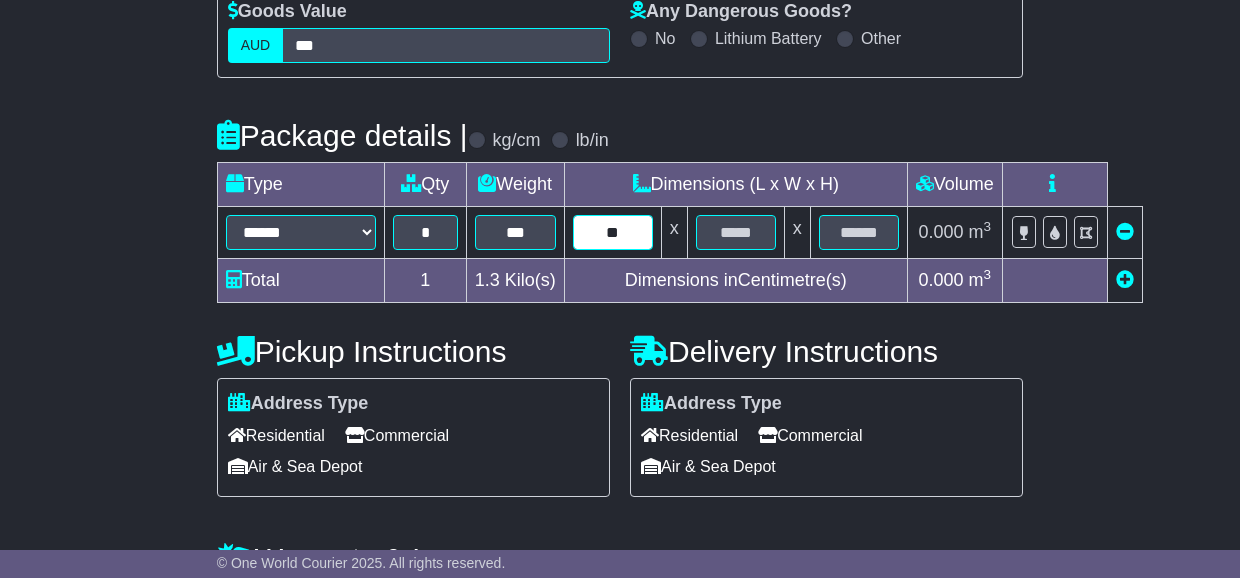 type on "**" 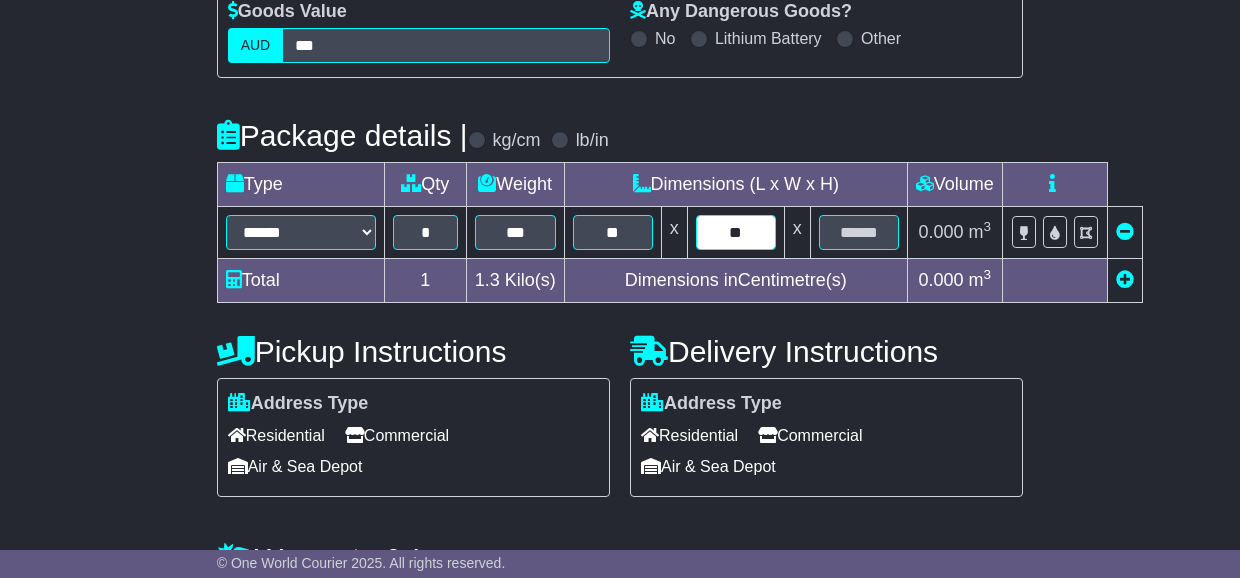 type on "**" 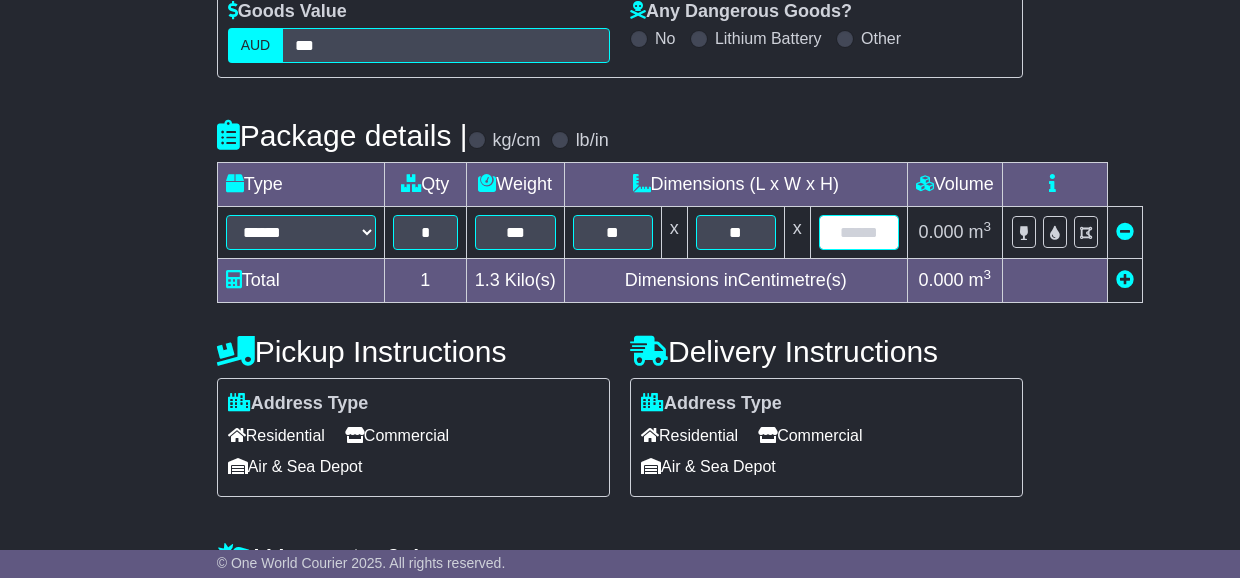 type on "*" 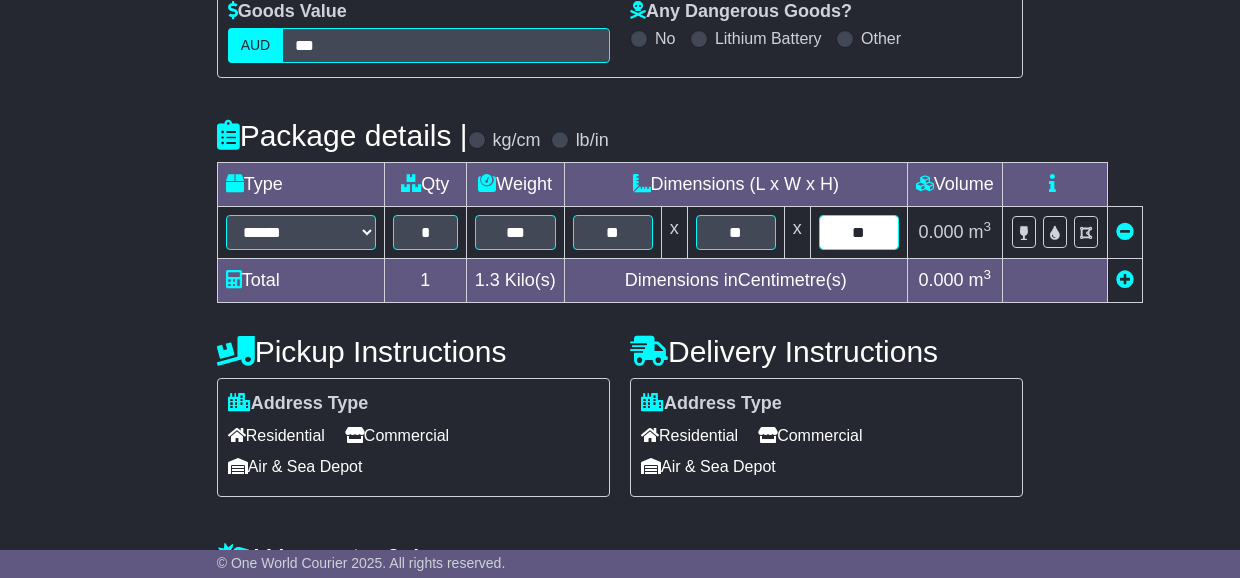 type on "**" 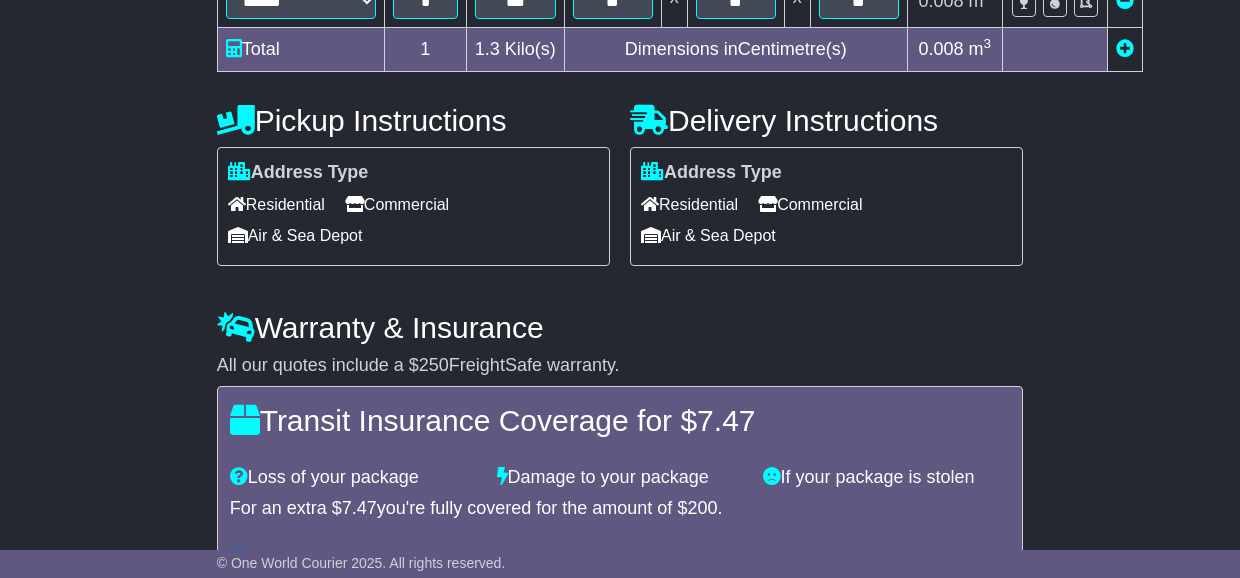 scroll, scrollTop: 462, scrollLeft: 0, axis: vertical 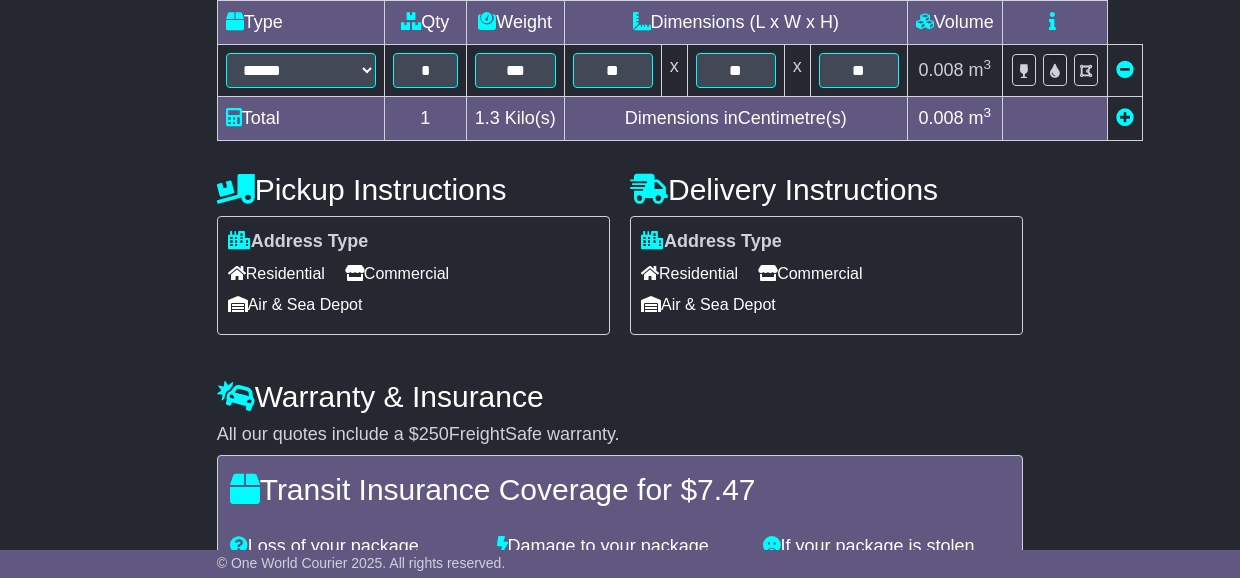 click on "Commercial" at bounding box center (397, 273) 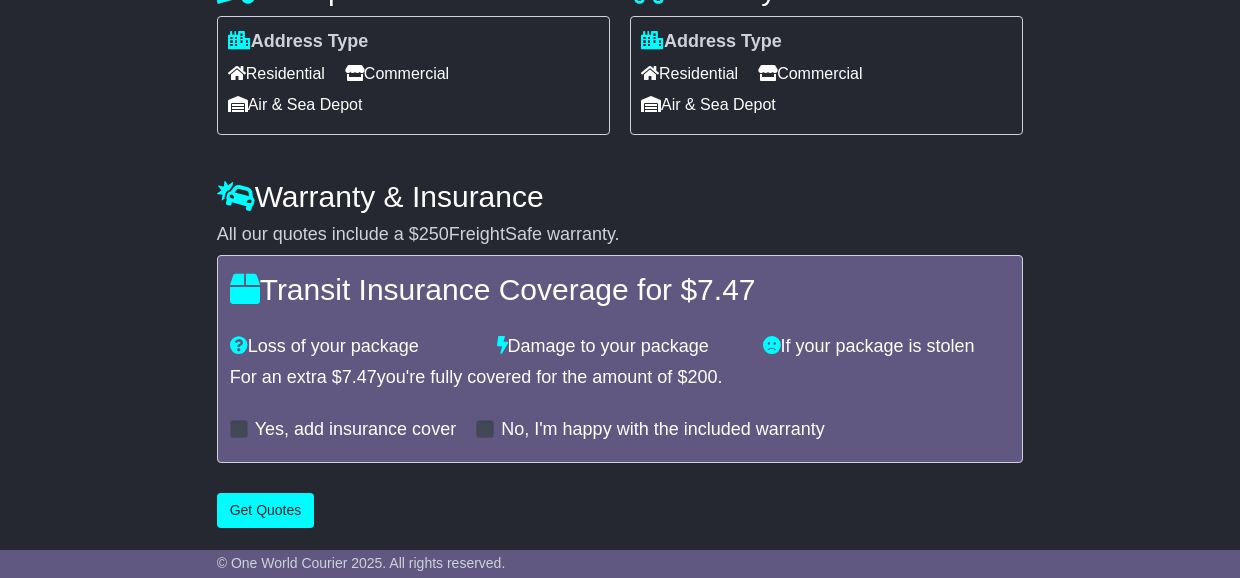scroll, scrollTop: 764, scrollLeft: 0, axis: vertical 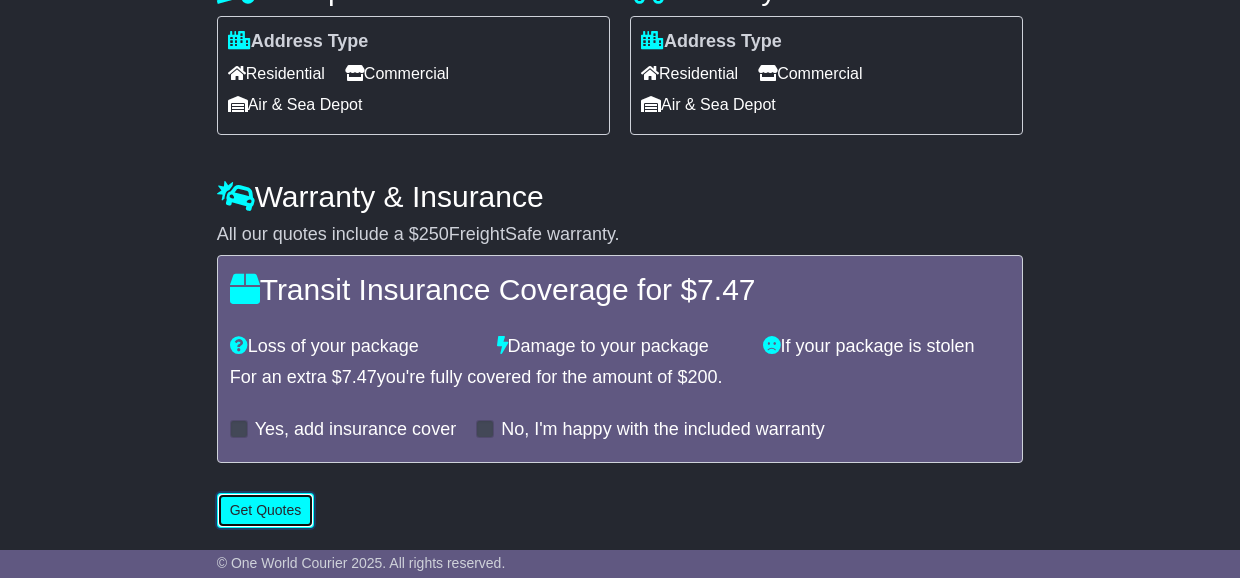 click on "Get Quotes" at bounding box center (266, 510) 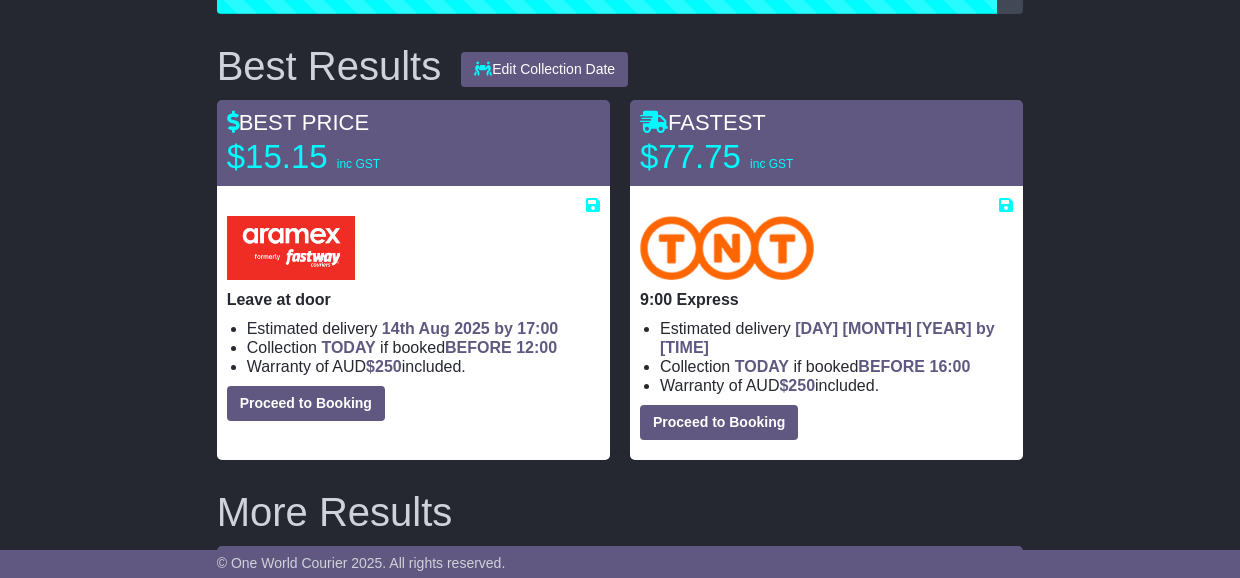 scroll, scrollTop: 287, scrollLeft: 0, axis: vertical 